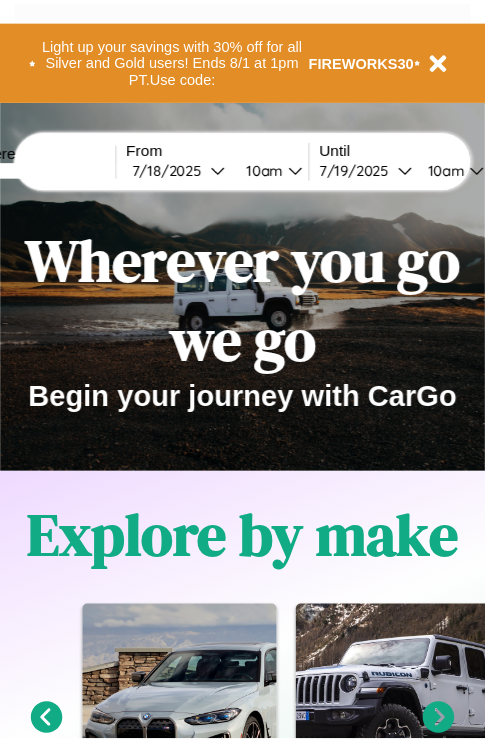 scroll, scrollTop: 0, scrollLeft: 0, axis: both 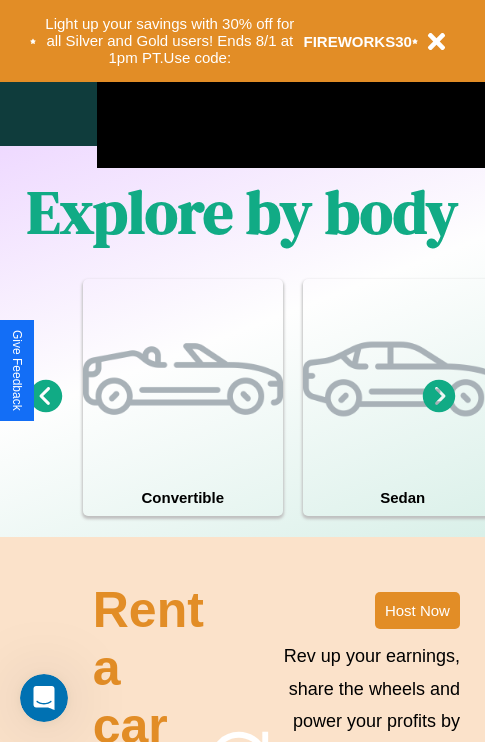 click 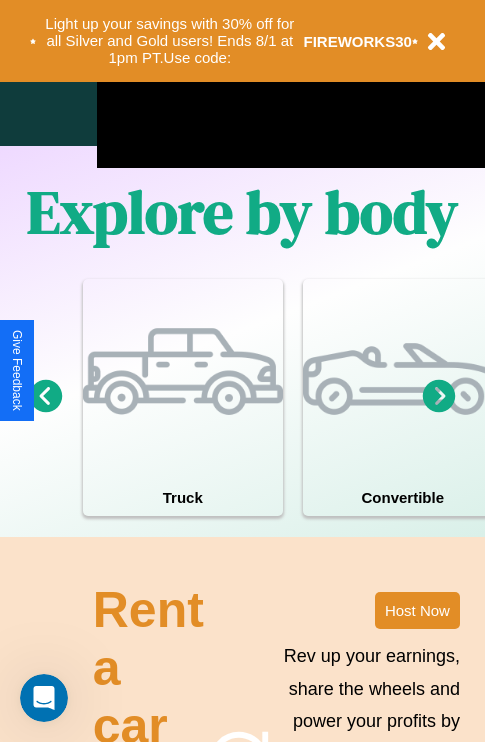 click 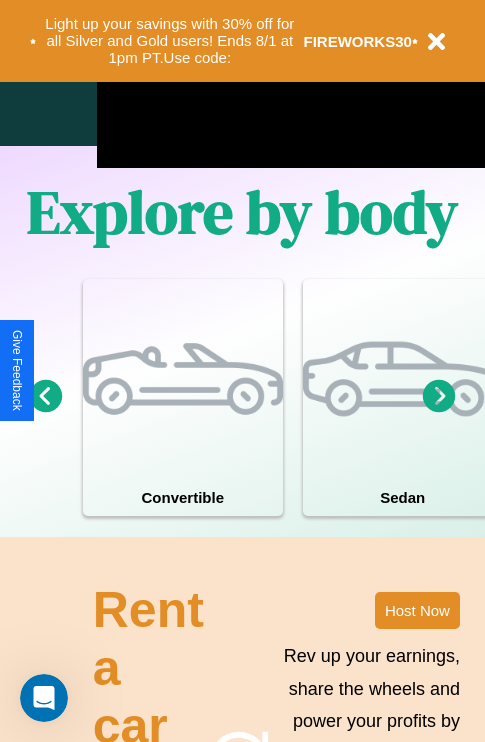 click 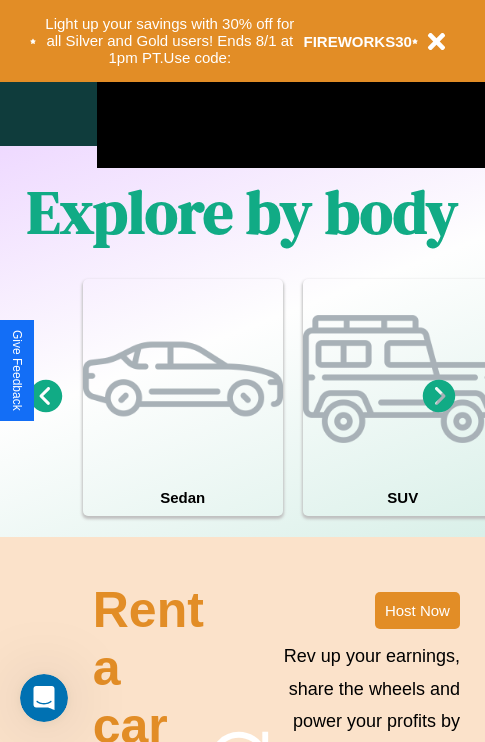 click 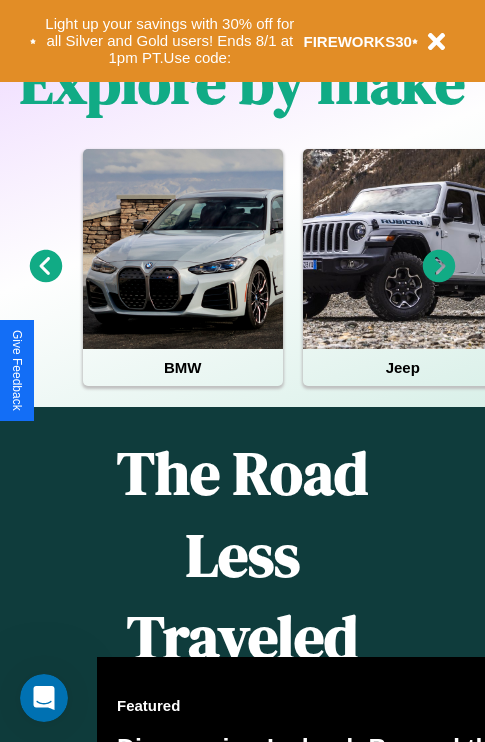 scroll, scrollTop: 0, scrollLeft: 0, axis: both 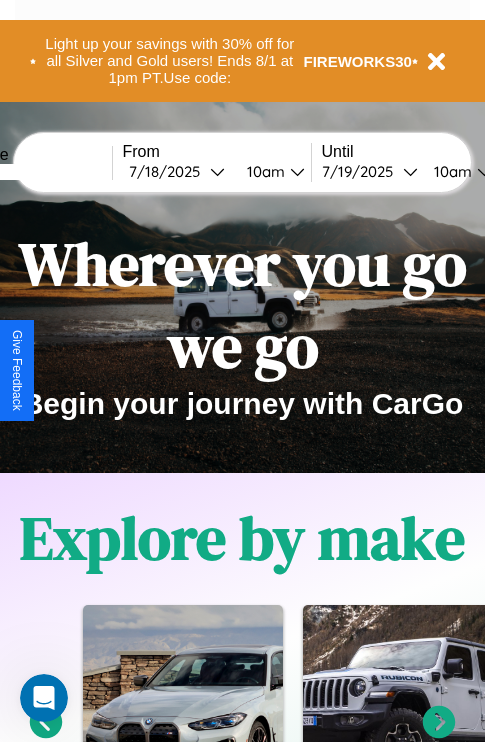 click at bounding box center [37, 172] 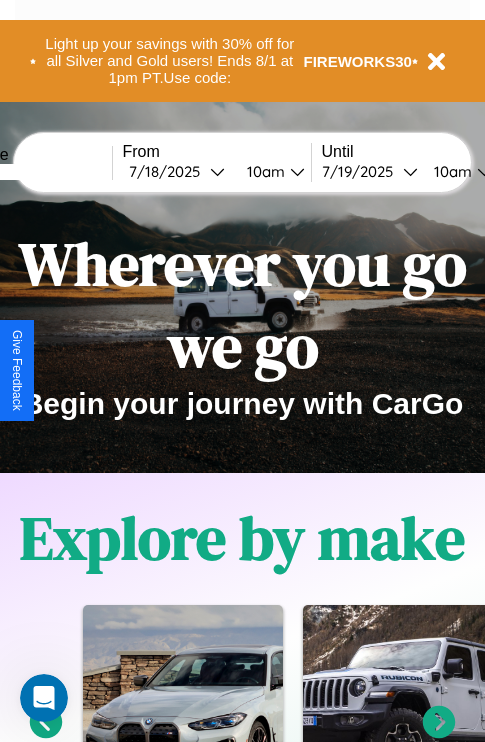 type on "******" 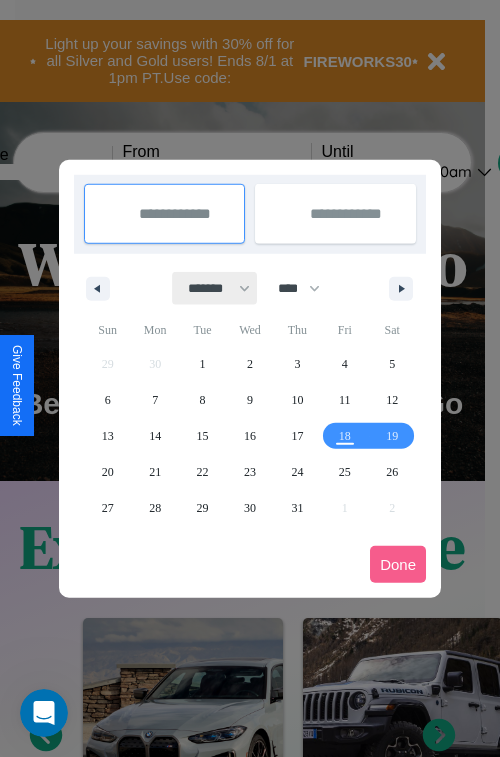click on "******* ******** ***** ***** *** **** **** ****** ********* ******* ******** ********" at bounding box center (215, 288) 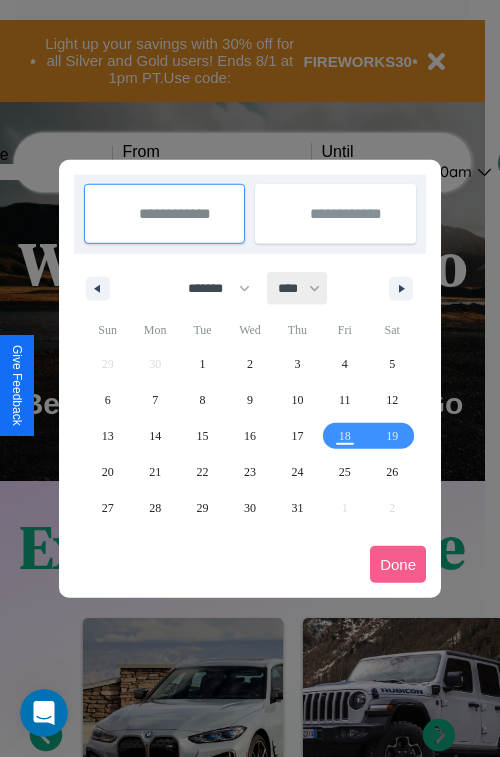 click on "**** **** **** **** **** **** **** **** **** **** **** **** **** **** **** **** **** **** **** **** **** **** **** **** **** **** **** **** **** **** **** **** **** **** **** **** **** **** **** **** **** **** **** **** **** **** **** **** **** **** **** **** **** **** **** **** **** **** **** **** **** **** **** **** **** **** **** **** **** **** **** **** **** **** **** **** **** **** **** **** **** **** **** **** **** **** **** **** **** **** **** **** **** **** **** **** **** **** **** **** **** **** **** **** **** **** **** **** **** **** **** **** **** **** **** **** **** **** **** **** ****" at bounding box center [298, 288] 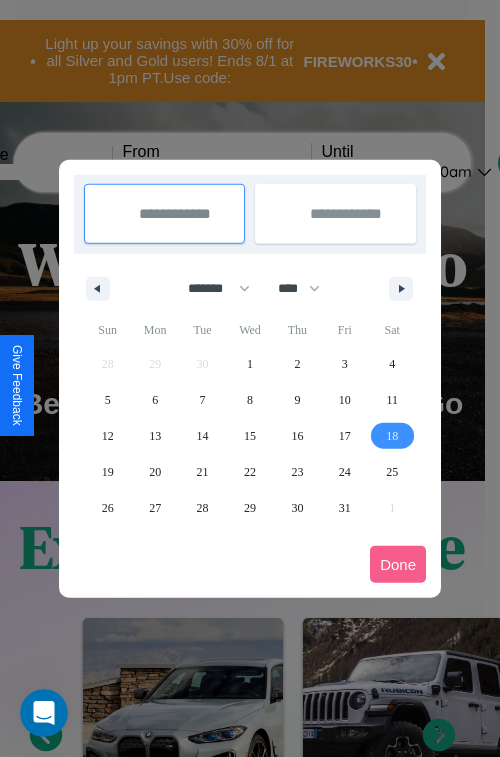 click on "18" at bounding box center [392, 436] 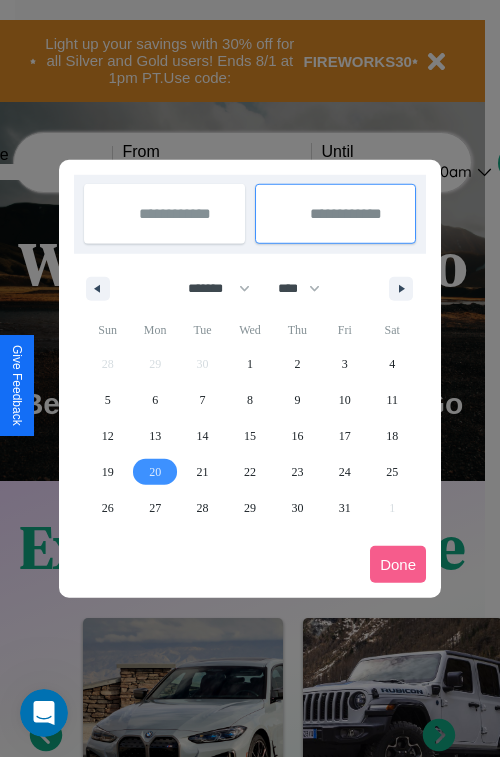 click on "20" at bounding box center [155, 472] 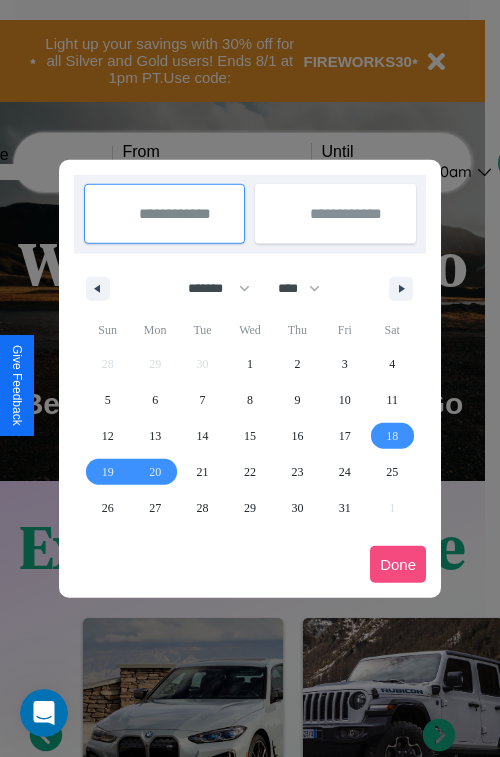 click on "Done" at bounding box center (398, 564) 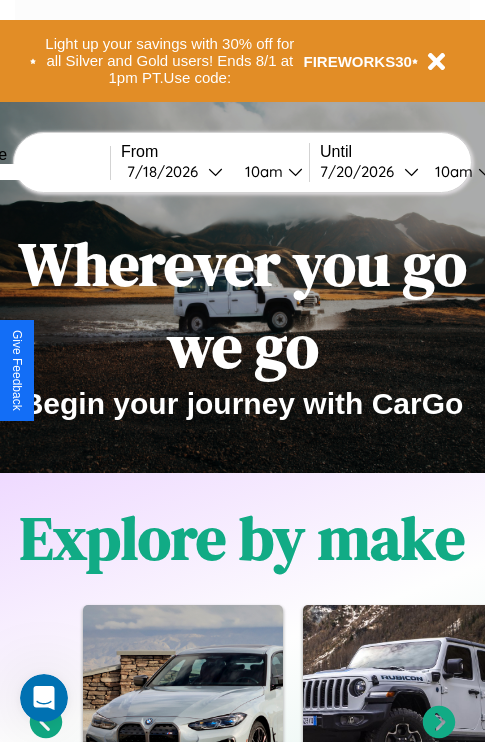 scroll, scrollTop: 0, scrollLeft: 75, axis: horizontal 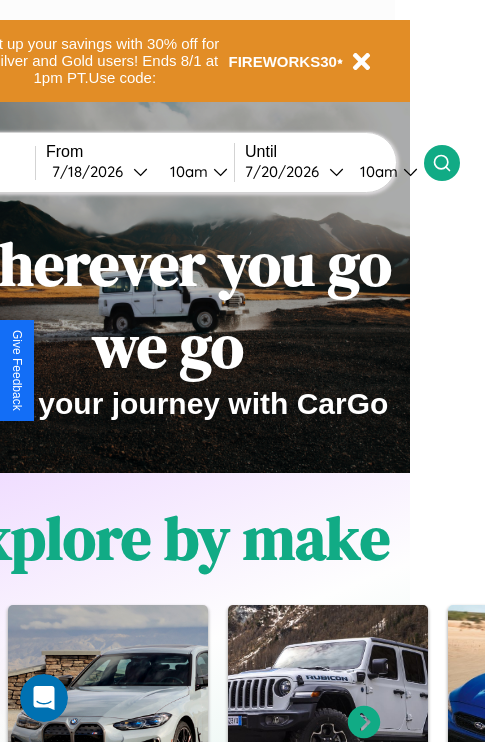 click 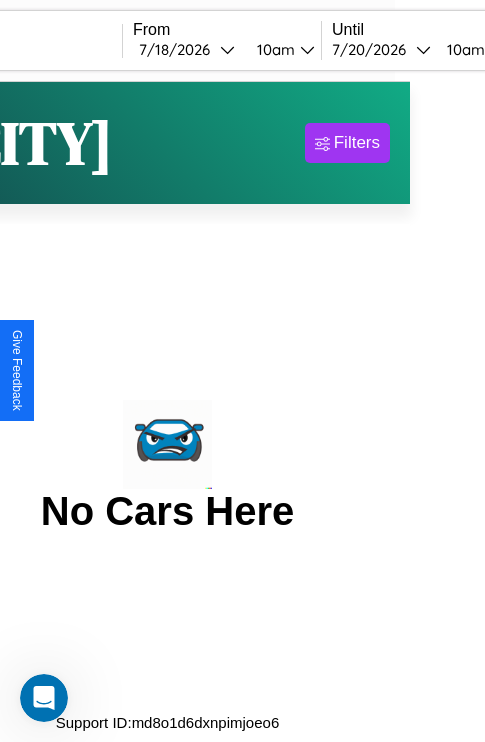 scroll, scrollTop: 0, scrollLeft: 0, axis: both 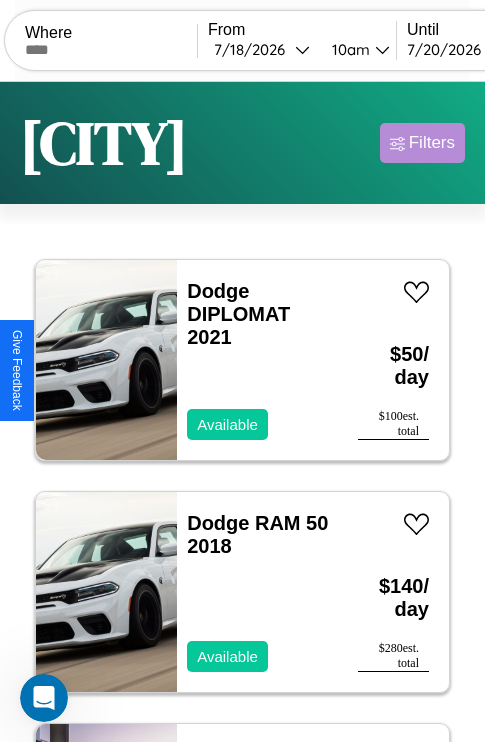 click on "Filters" at bounding box center (432, 143) 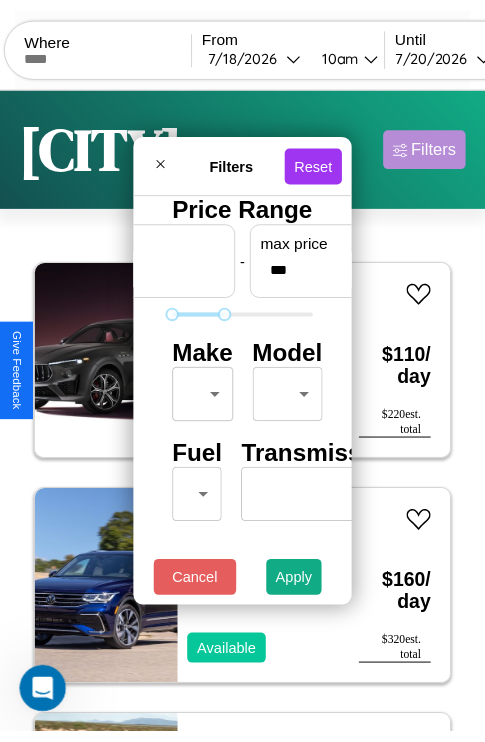 scroll, scrollTop: 0, scrollLeft: 124, axis: horizontal 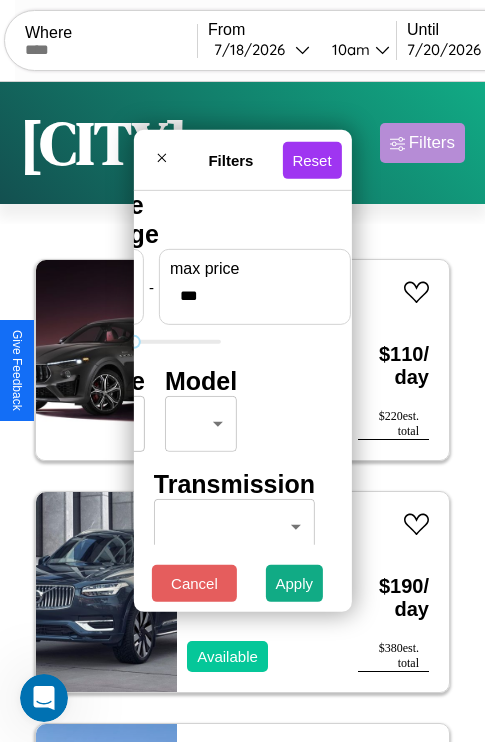 type on "***" 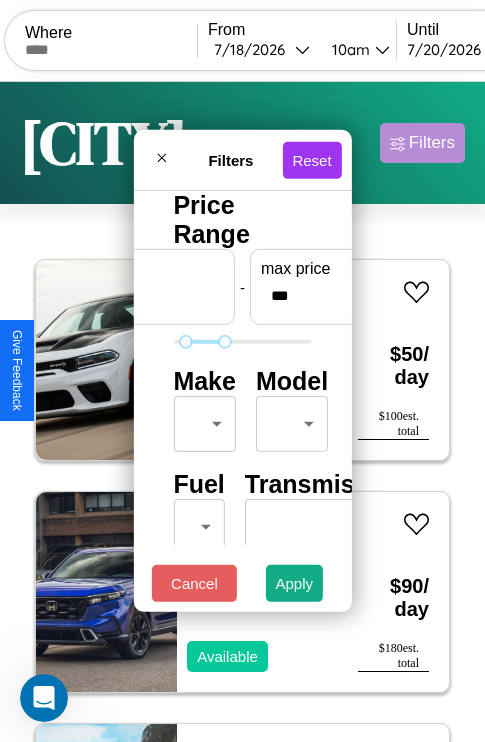 scroll, scrollTop: 59, scrollLeft: 0, axis: vertical 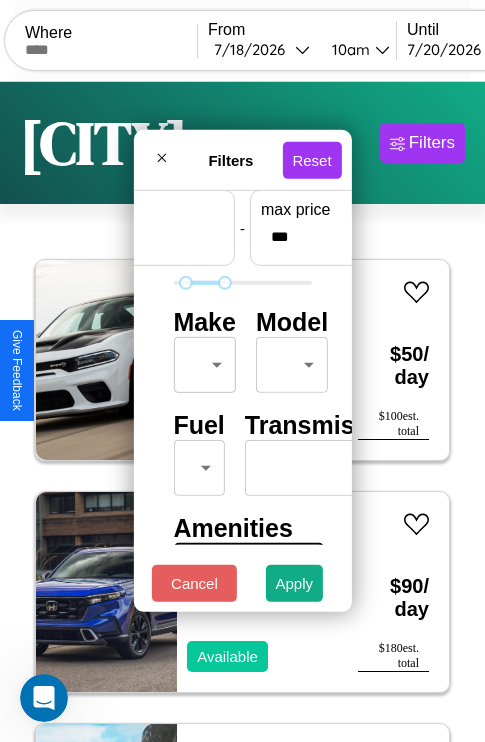 type on "**" 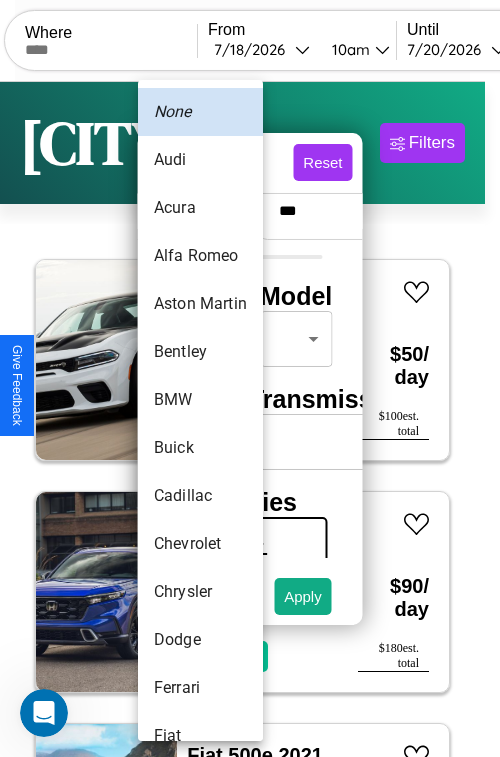 click on "Acura" at bounding box center (200, 208) 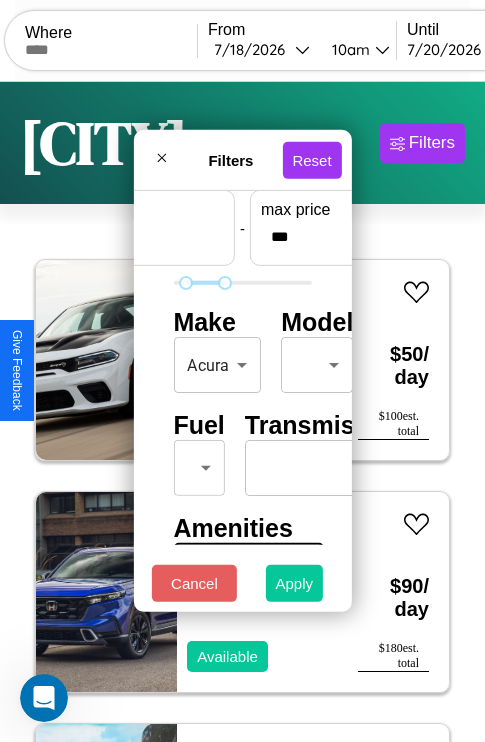 click on "Apply" at bounding box center (295, 583) 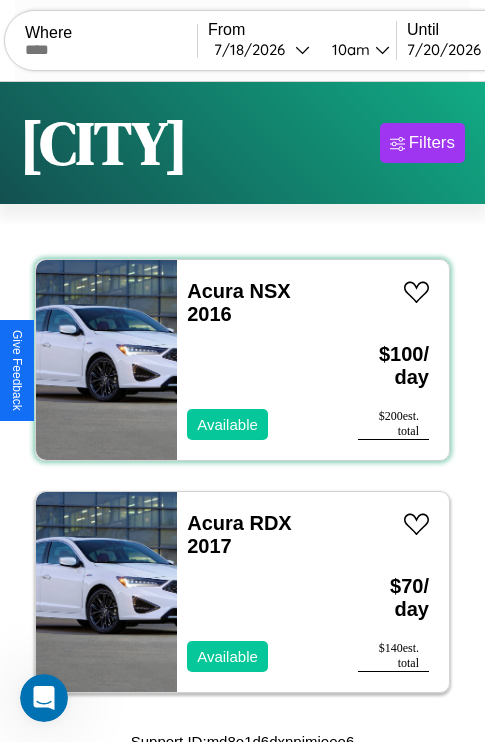 click on "Acura   NSX   2016 Available" at bounding box center (257, 360) 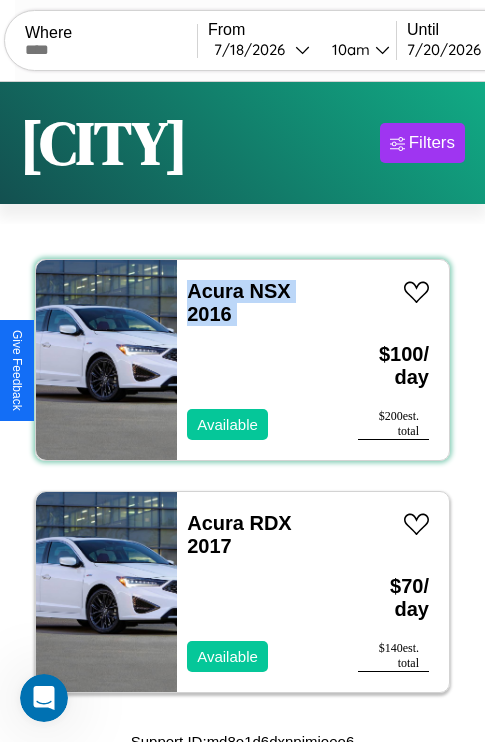 click on "Acura   NSX   2016 Available" at bounding box center (257, 360) 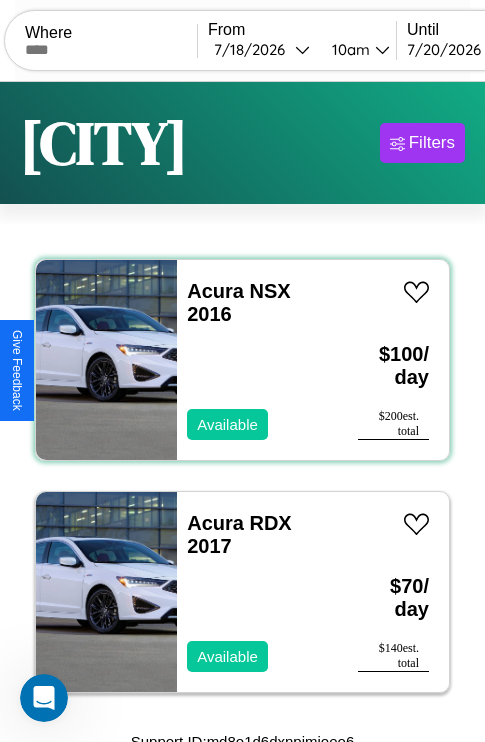 click on "Acura   NSX   2016 Available" at bounding box center [257, 360] 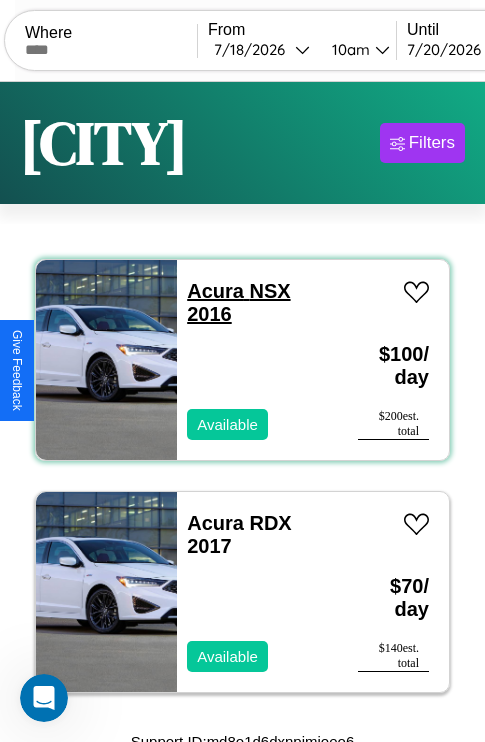 click on "Acura   NSX   2016" at bounding box center (238, 302) 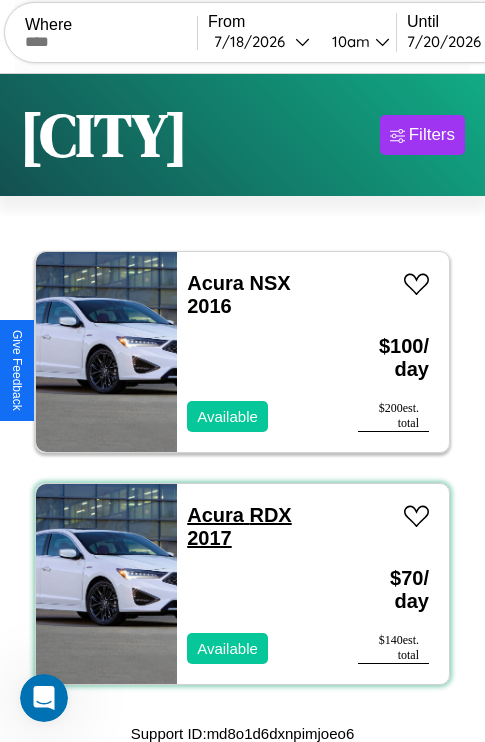 scroll, scrollTop: 13, scrollLeft: 0, axis: vertical 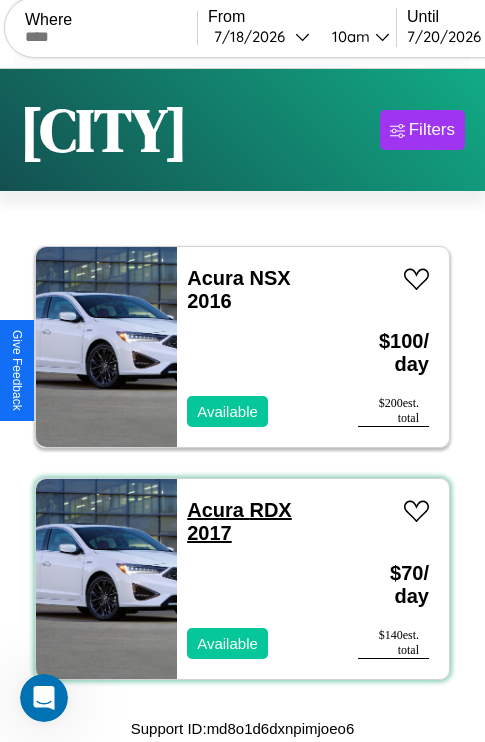 click on "Acura   RDX   2017" at bounding box center [239, 521] 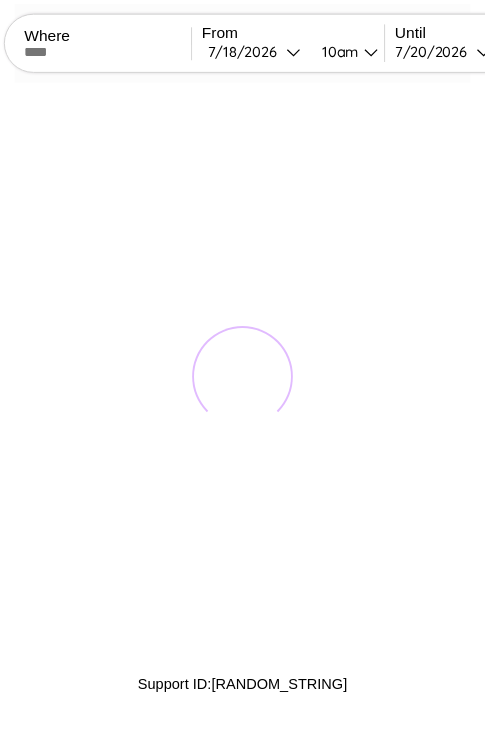 scroll, scrollTop: 0, scrollLeft: 0, axis: both 